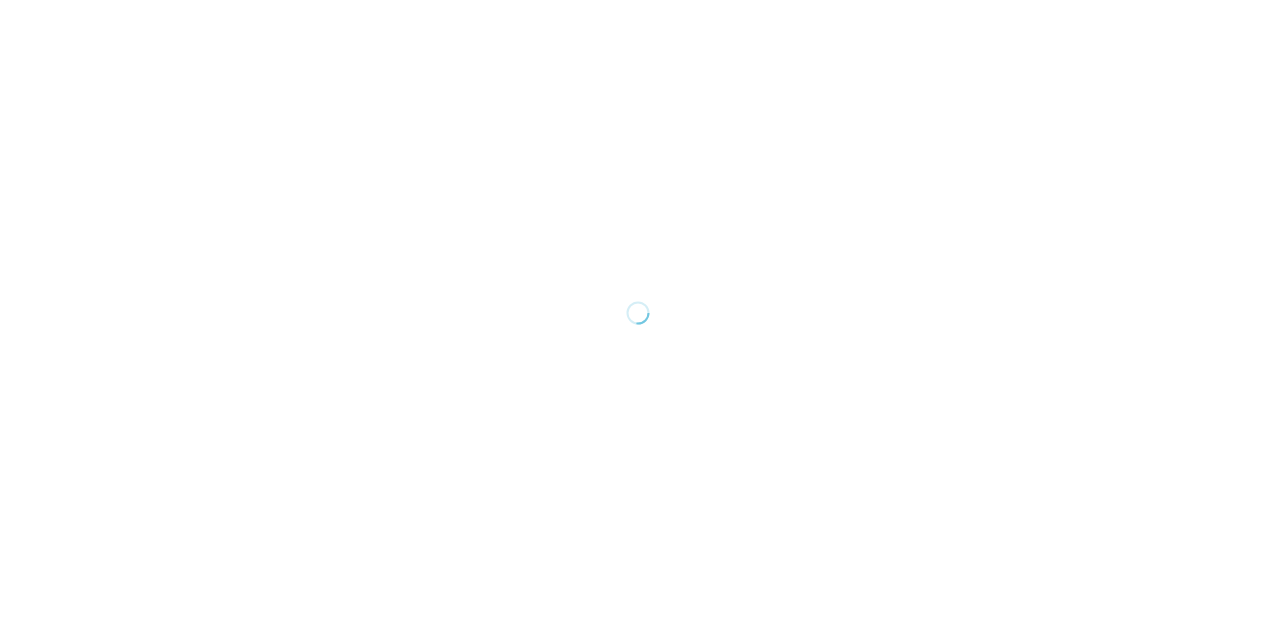 scroll, scrollTop: 0, scrollLeft: 0, axis: both 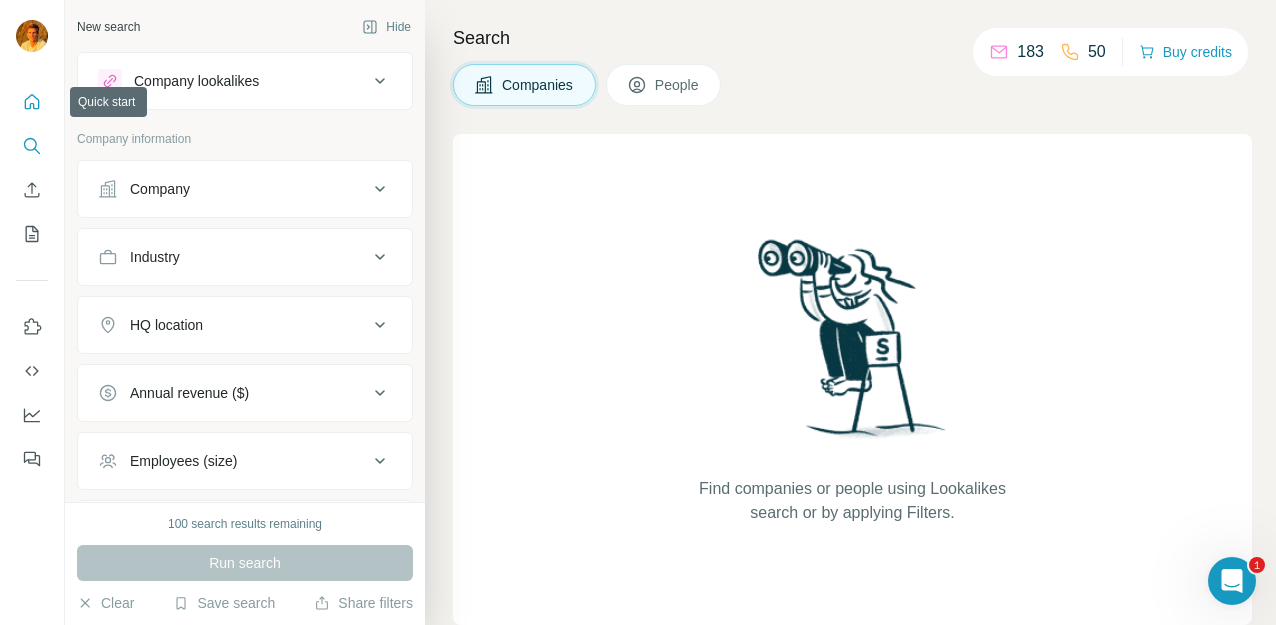 click 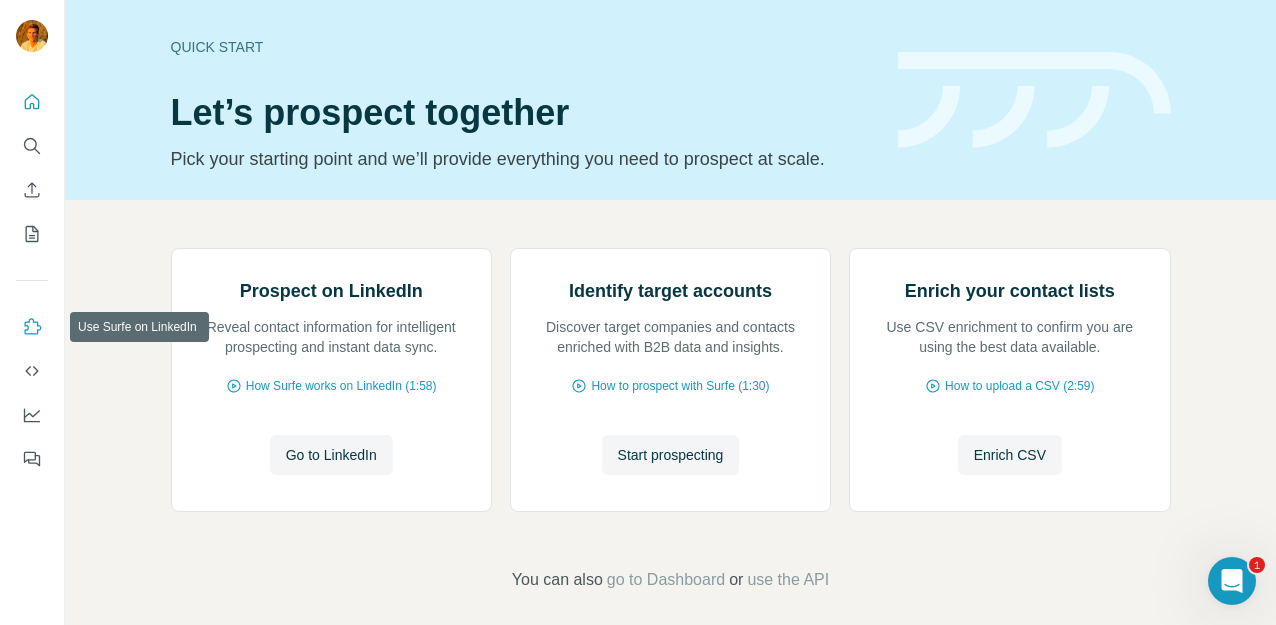 click at bounding box center [32, 327] 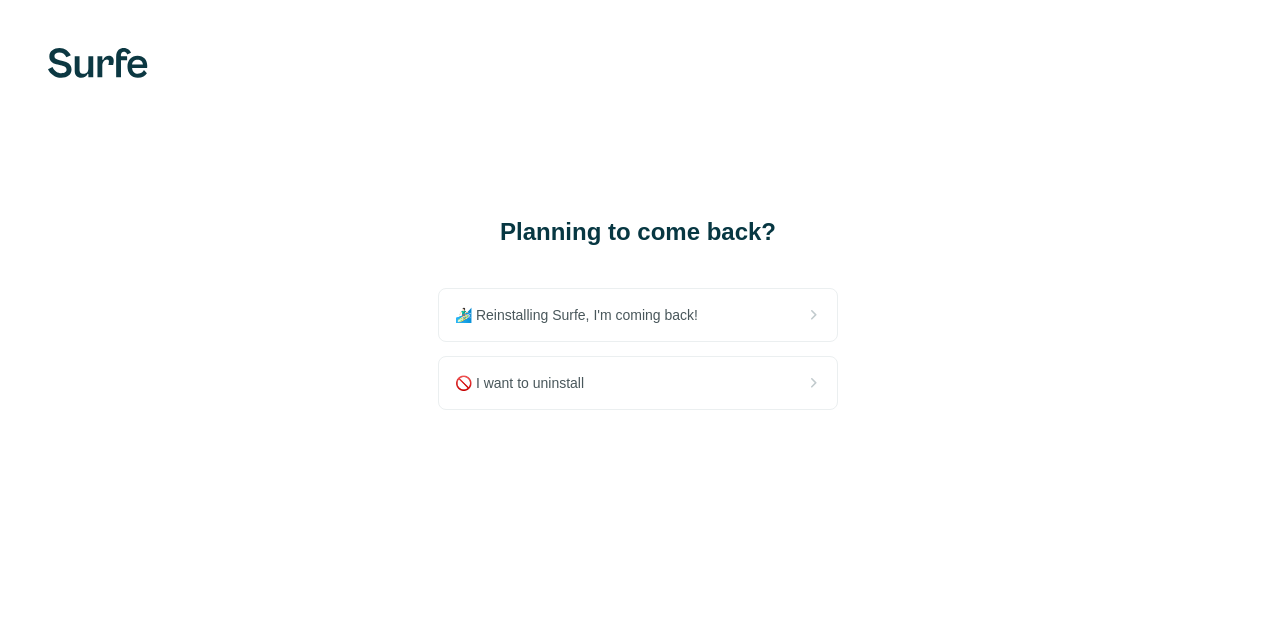 scroll, scrollTop: 0, scrollLeft: 0, axis: both 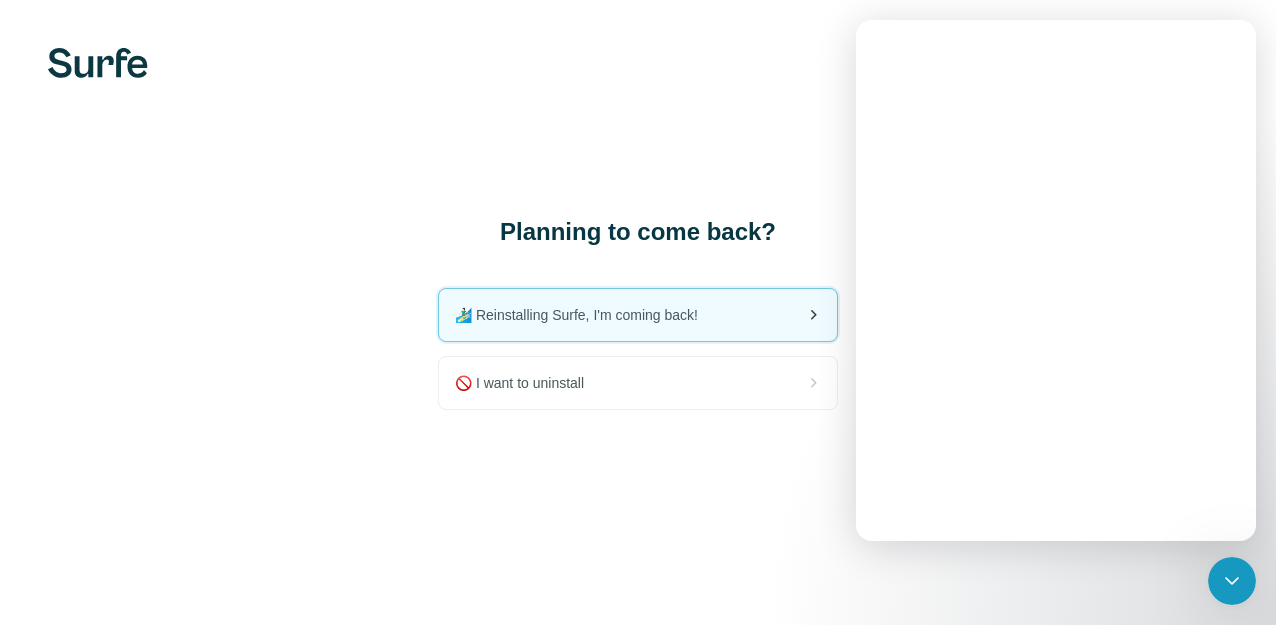 click on "🏄🏻‍♂️ Reinstalling Surfe, I'm coming back!" at bounding box center (584, 315) 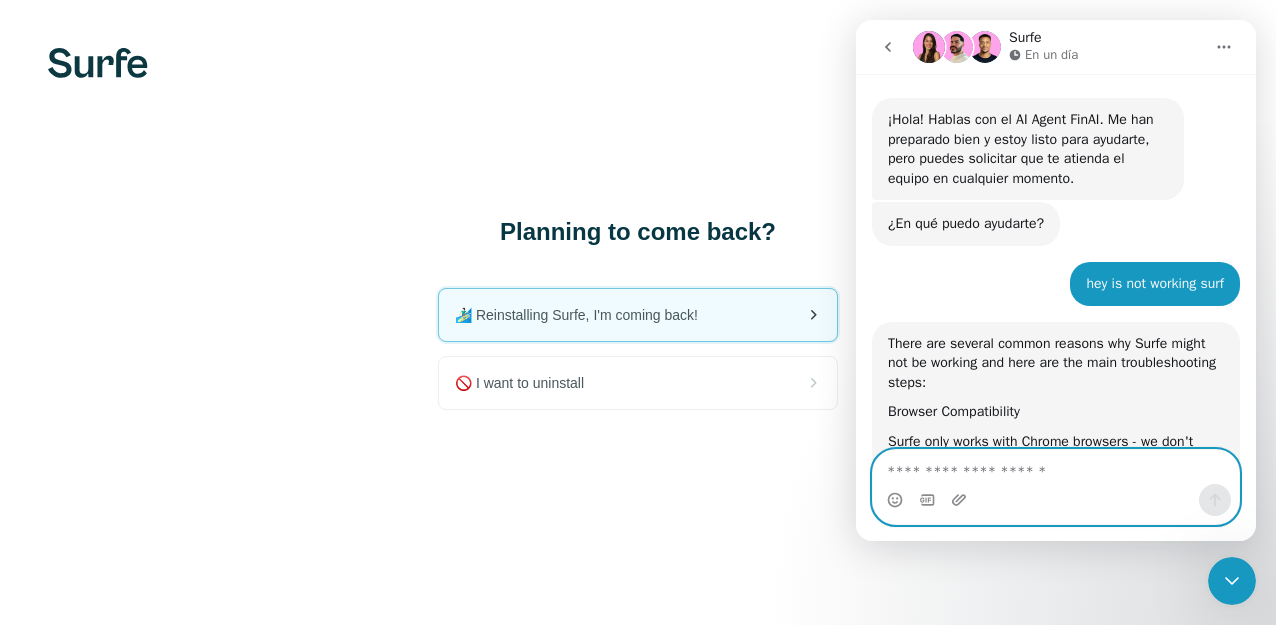 scroll, scrollTop: 1780, scrollLeft: 0, axis: vertical 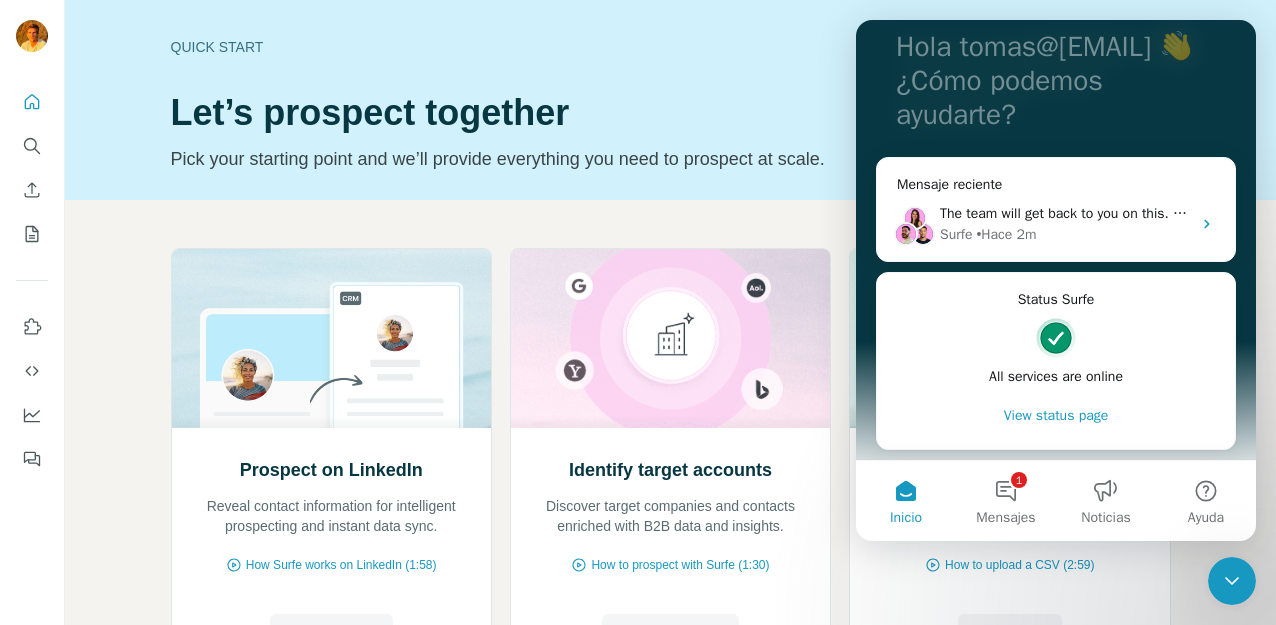click 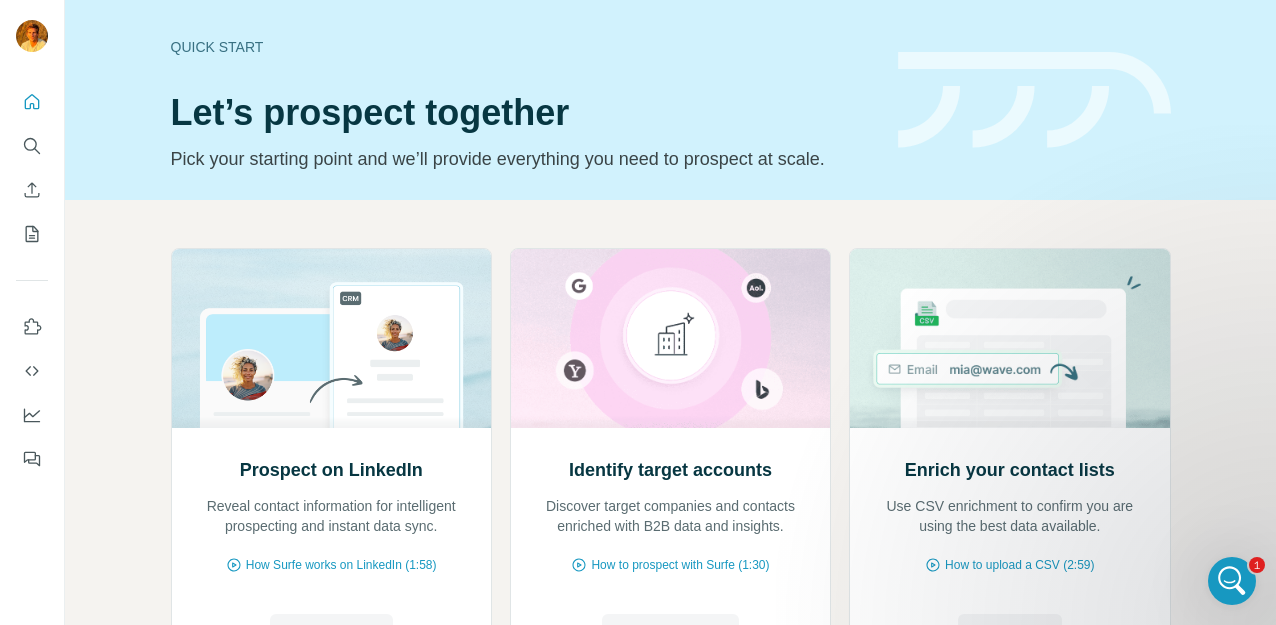 scroll, scrollTop: 0, scrollLeft: 0, axis: both 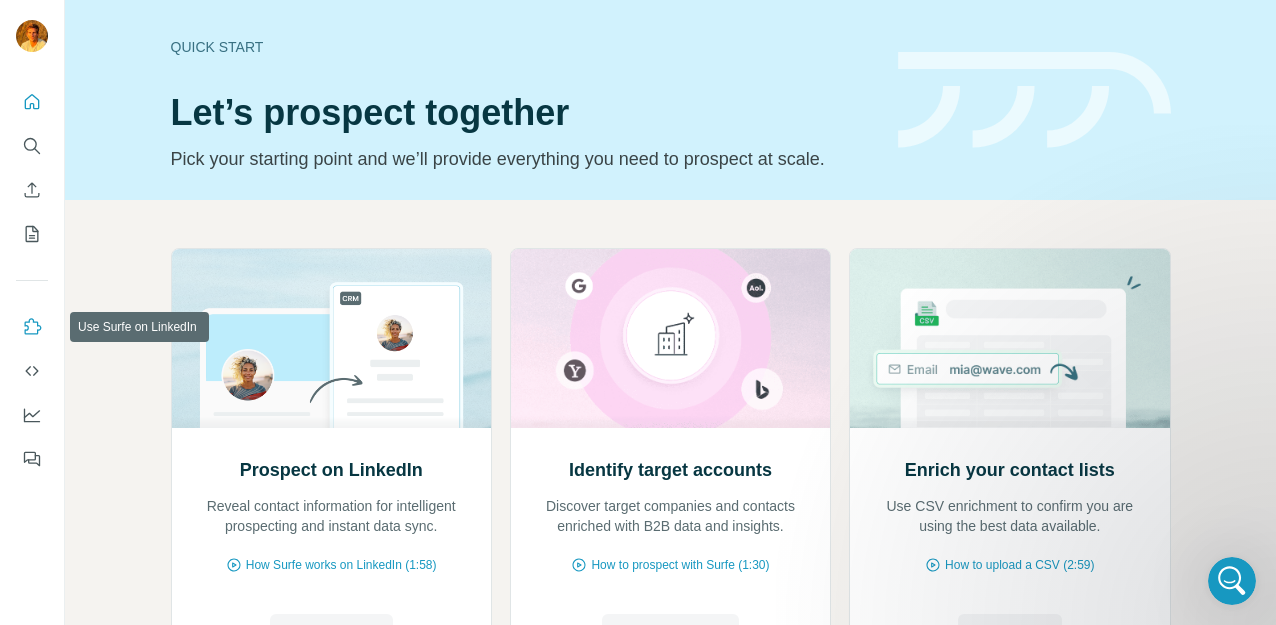 click 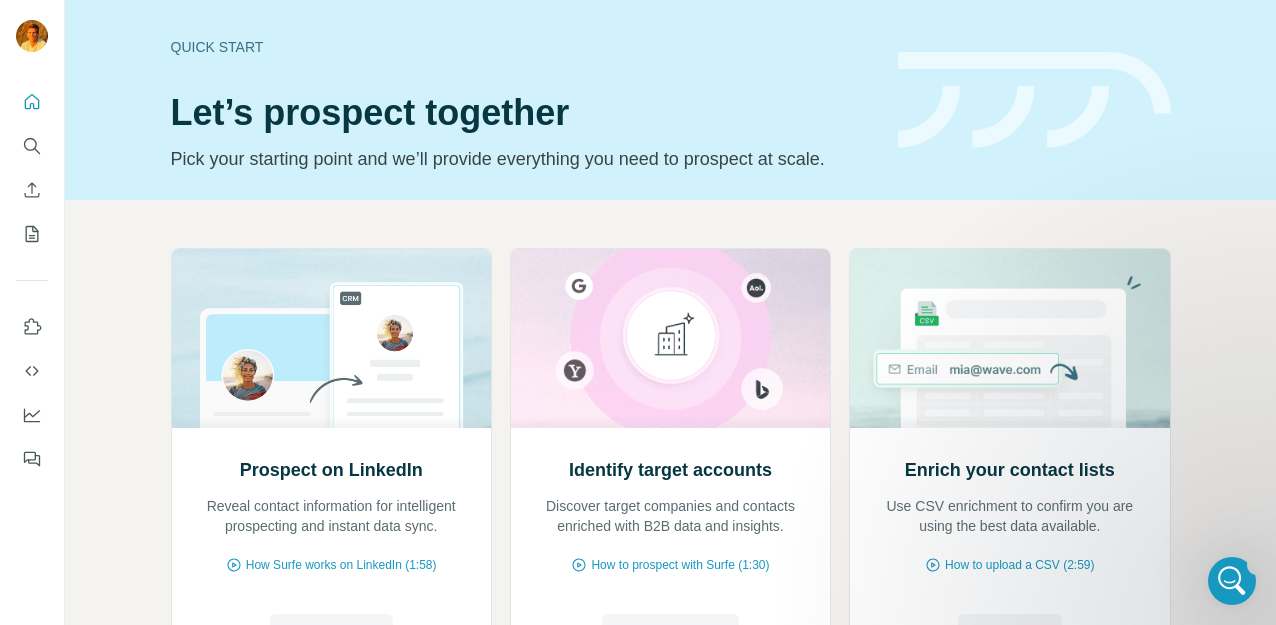 click at bounding box center [1232, 581] 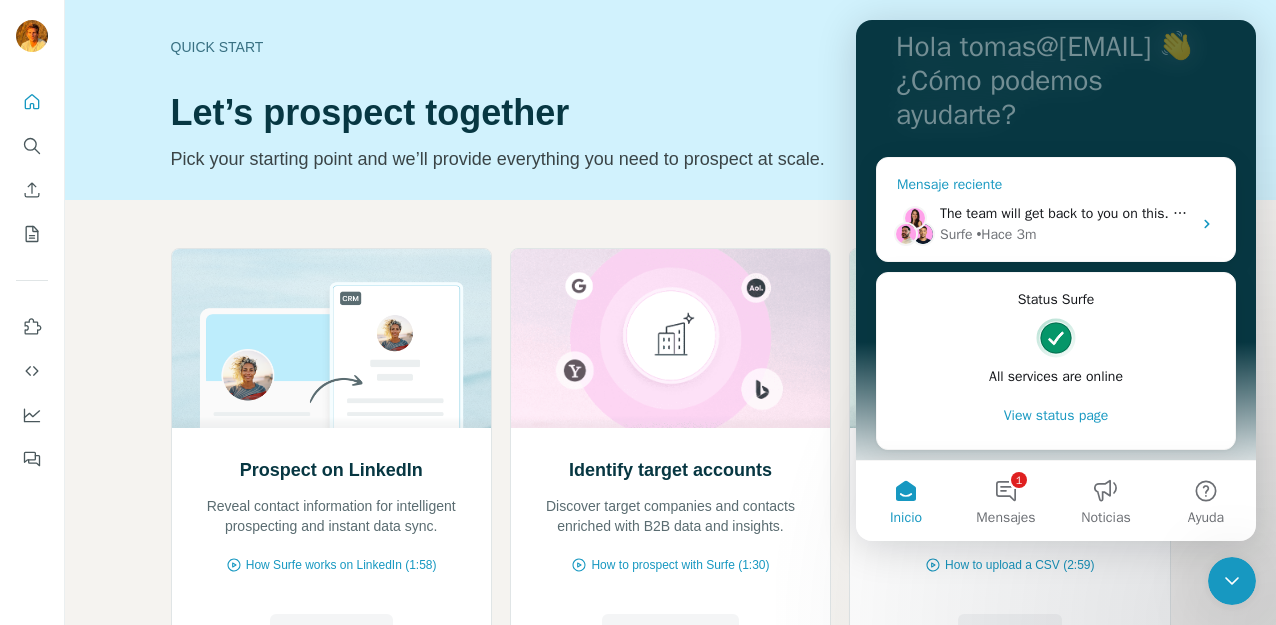 scroll, scrollTop: 200, scrollLeft: 0, axis: vertical 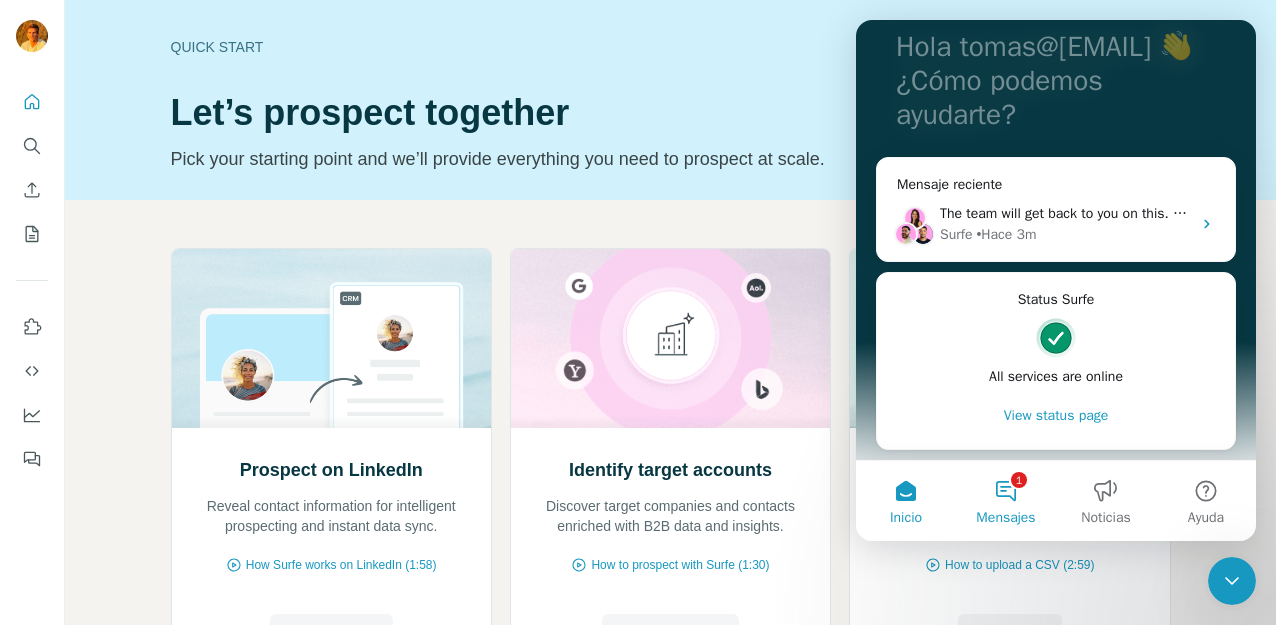 click on "Mensajes" at bounding box center (1005, 518) 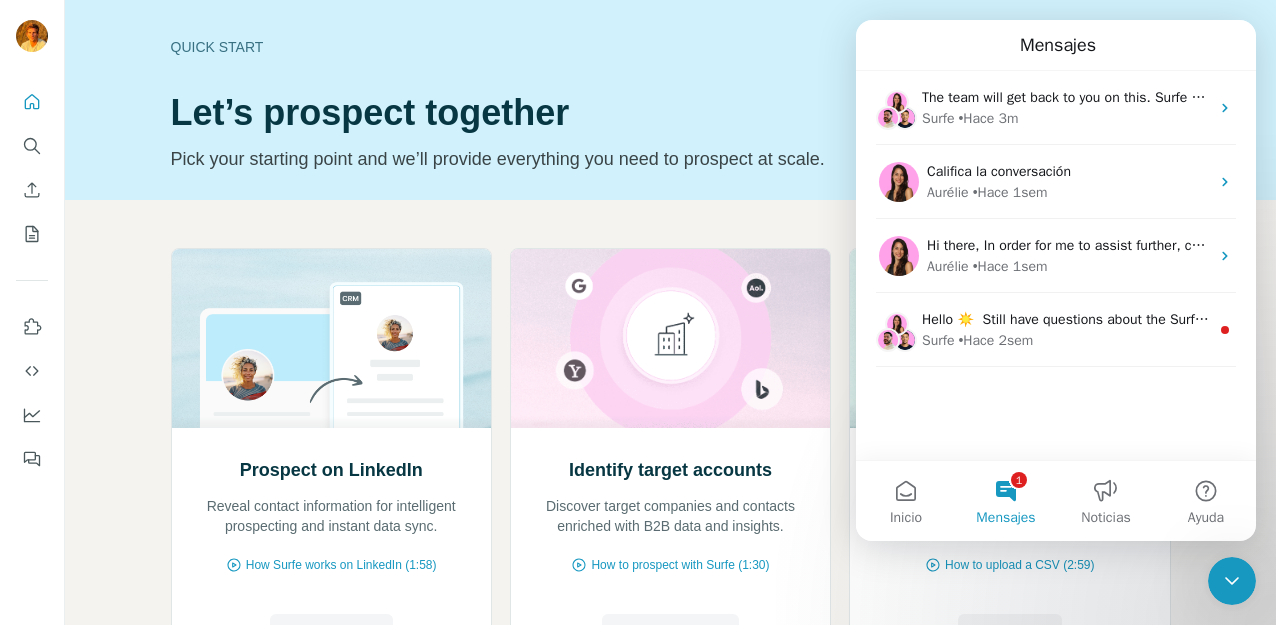 click on "The team will get back to you on this. Surfe typically replies in a day. Surfe •  Hace 3m Califica la conversación Aurélie •  Hace 1sem Hi there,   In order for me to assist further, could you please provide more details regarding this error?   Thank you, Aurélie •  Hace 1sem Hello ☀️ ​ Still have questions about the Surfe plans and pricing shown?  ​ Visit our Help Center, or message us and get the answers you need! Surfe •  Hace 2sem" at bounding box center (1056, 265) 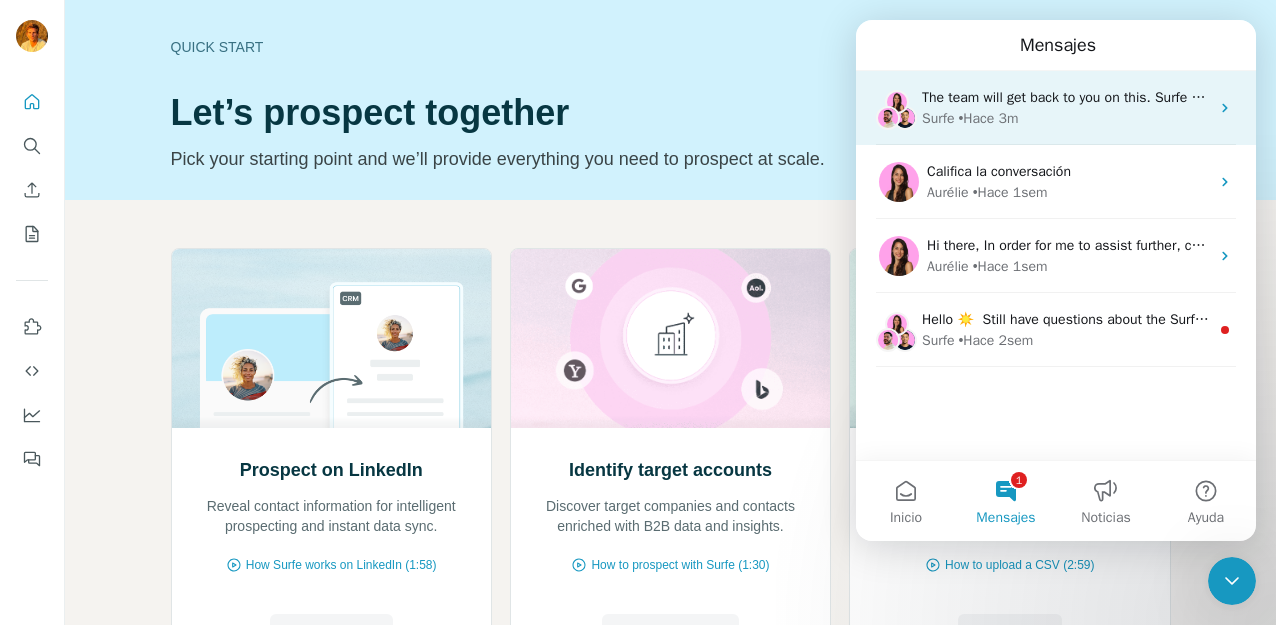 click on "The team will get back to you on this. Surfe typically replies in a day." at bounding box center (1131, 97) 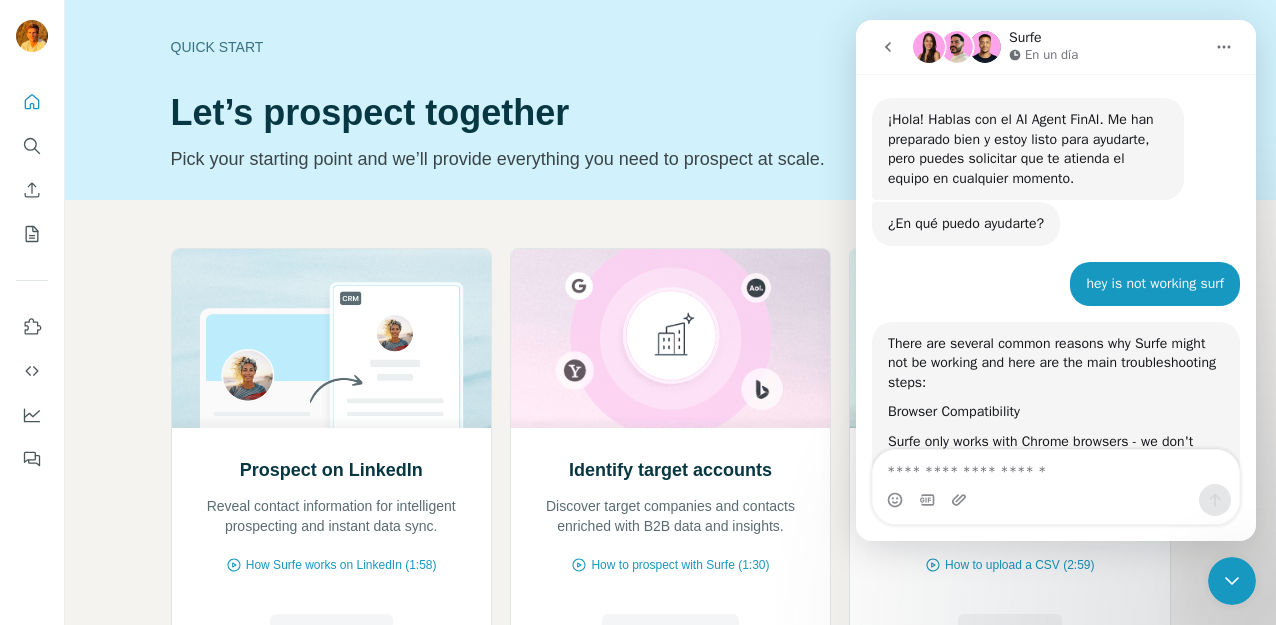 scroll, scrollTop: 1857, scrollLeft: 0, axis: vertical 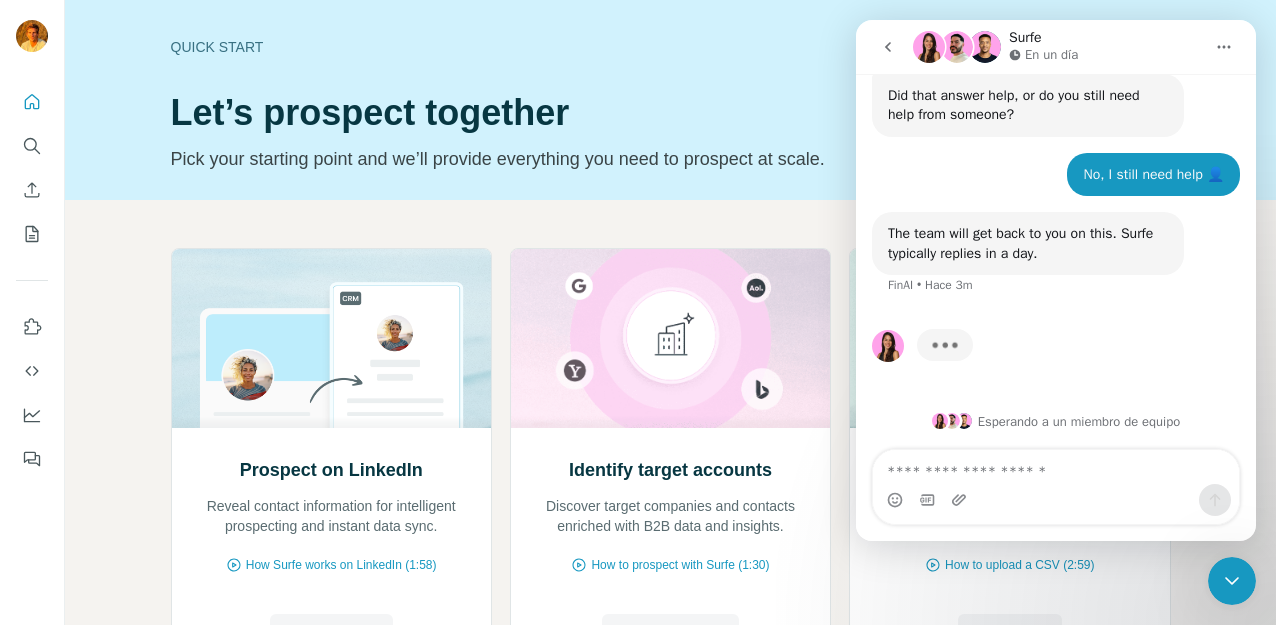 click at bounding box center (1056, 467) 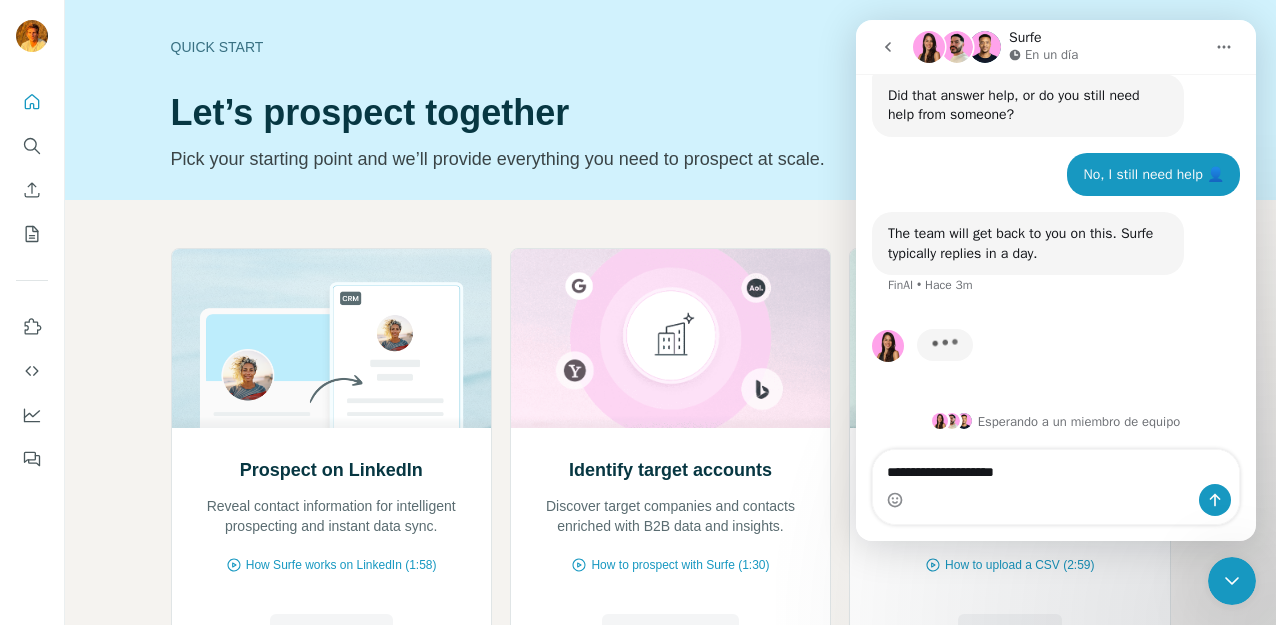 type on "**********" 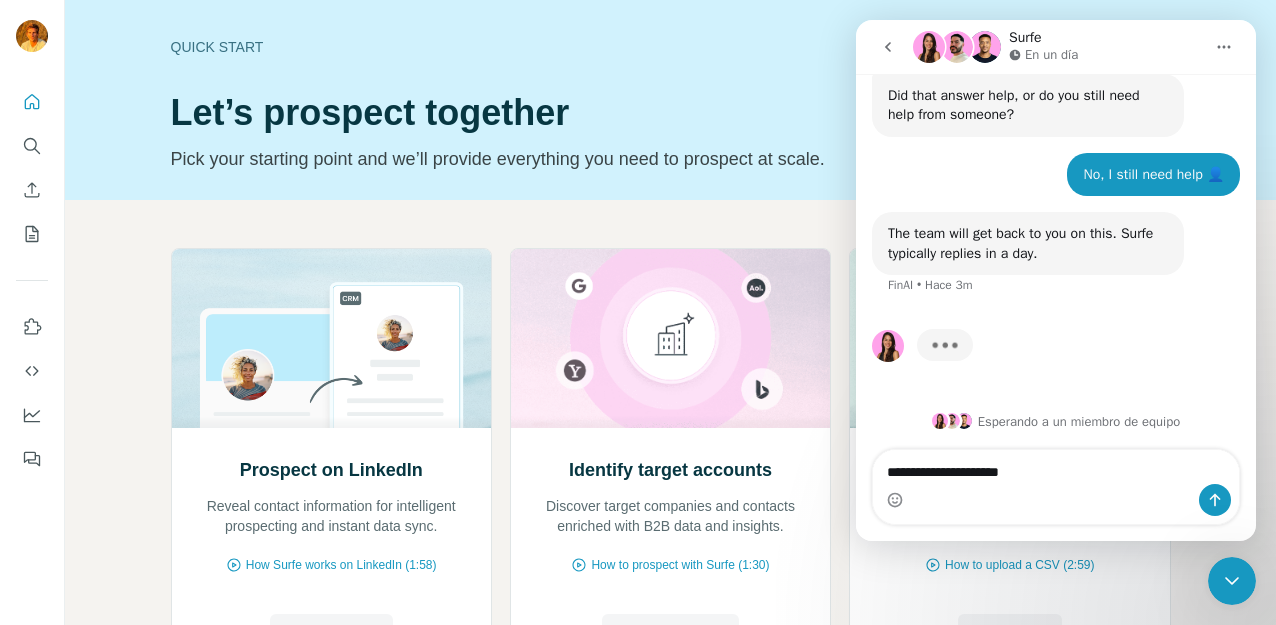 type 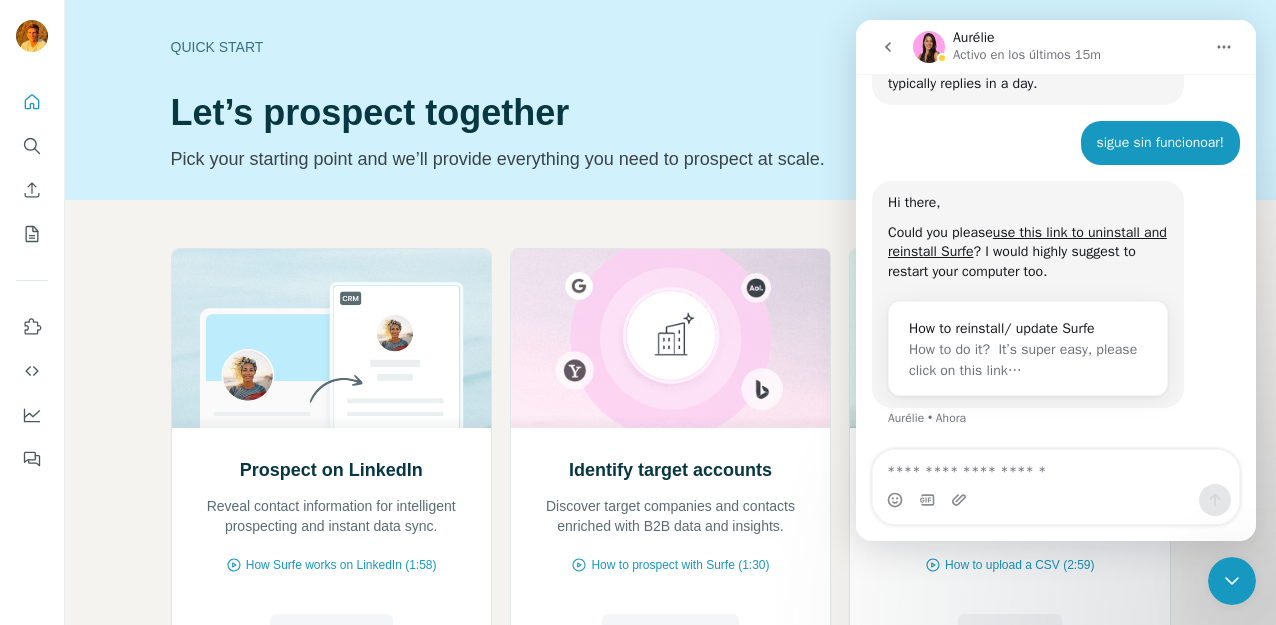 scroll, scrollTop: 2026, scrollLeft: 0, axis: vertical 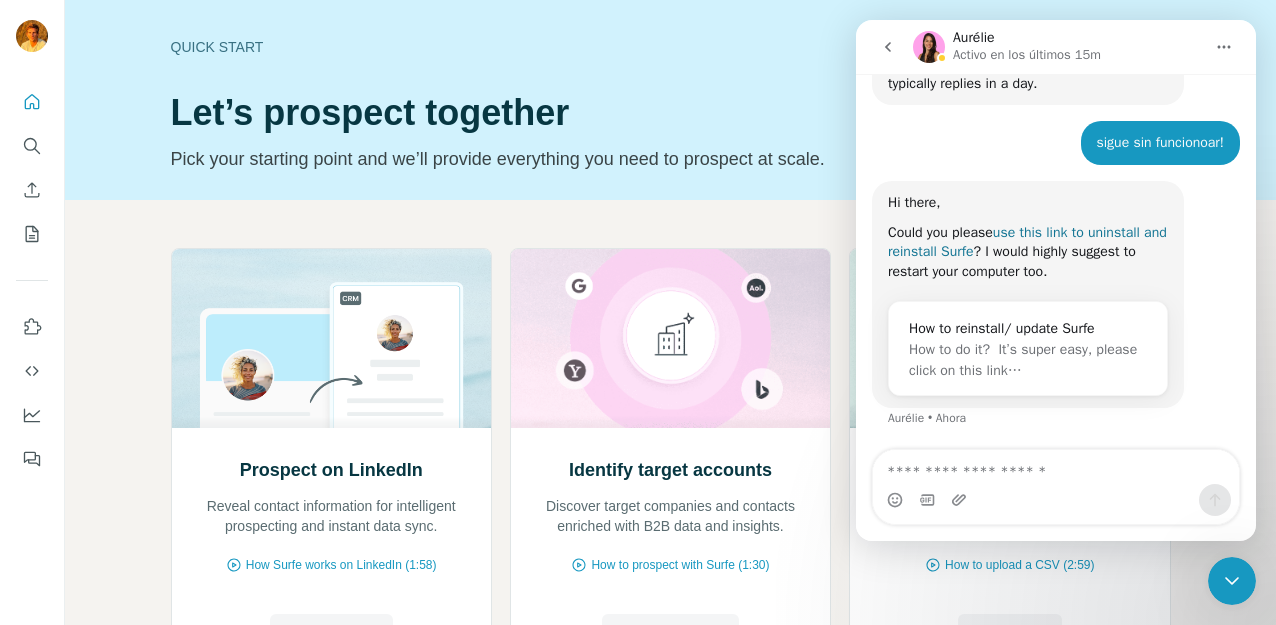 click on "use this link to uninstall and reinstall Surfe" at bounding box center (1027, 242) 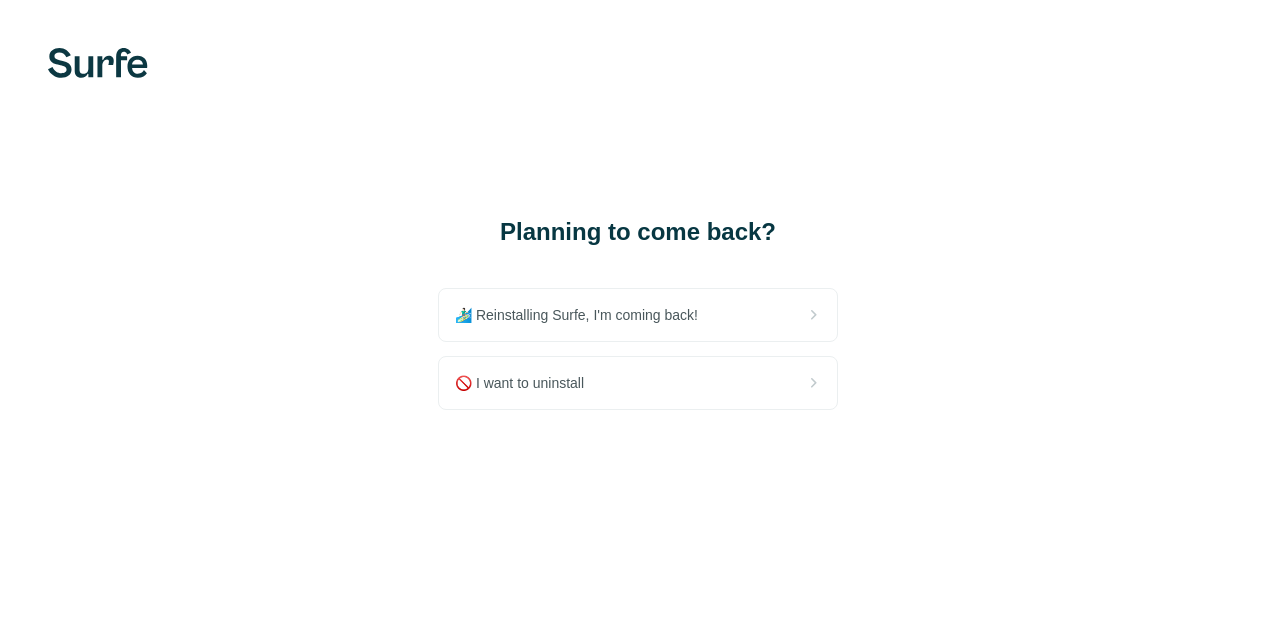 scroll, scrollTop: 0, scrollLeft: 0, axis: both 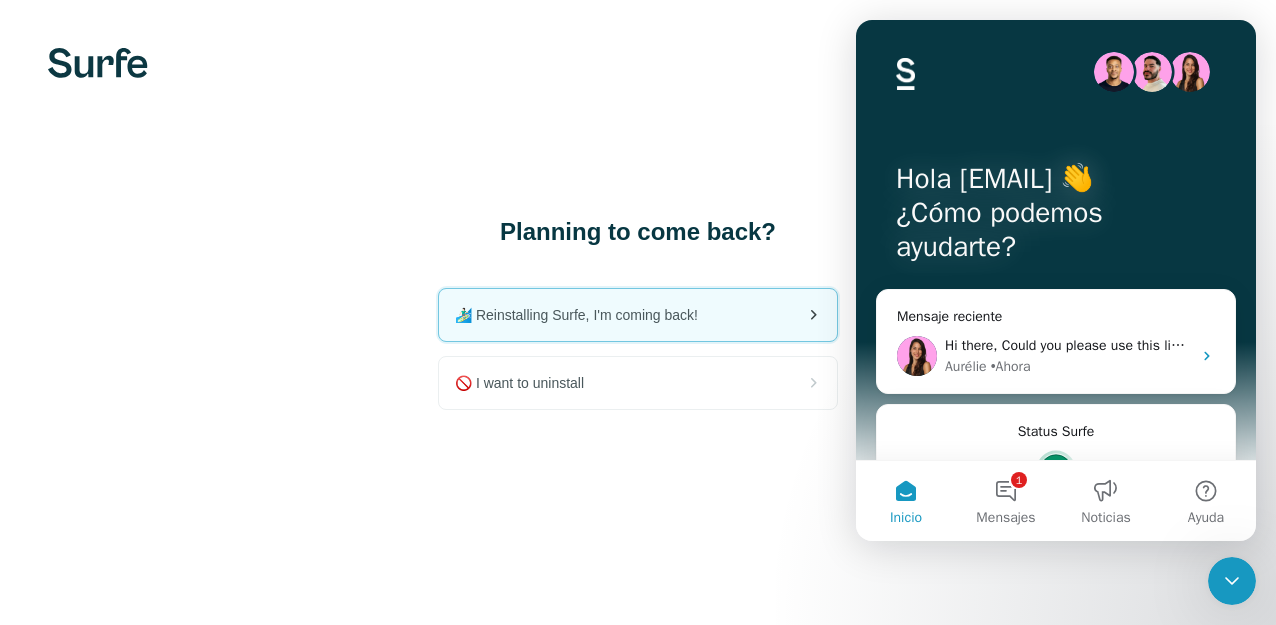 click on "🏄🏻‍♂️ Reinstalling Surfe, I'm coming back!" at bounding box center (584, 315) 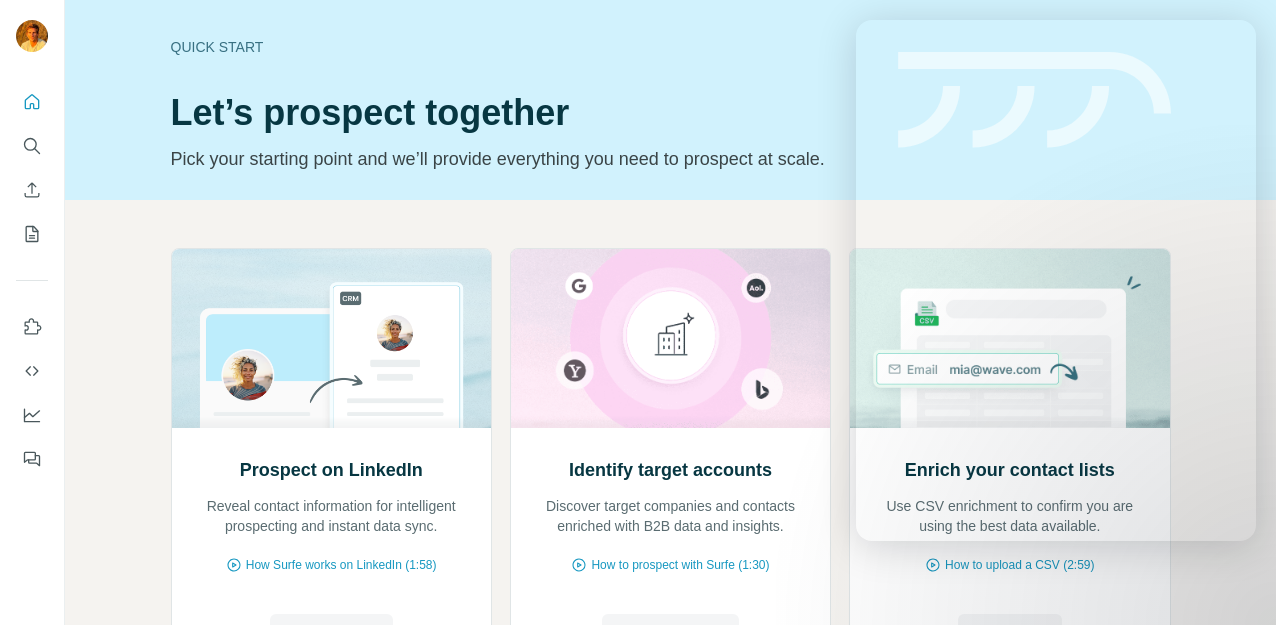 scroll, scrollTop: 0, scrollLeft: 0, axis: both 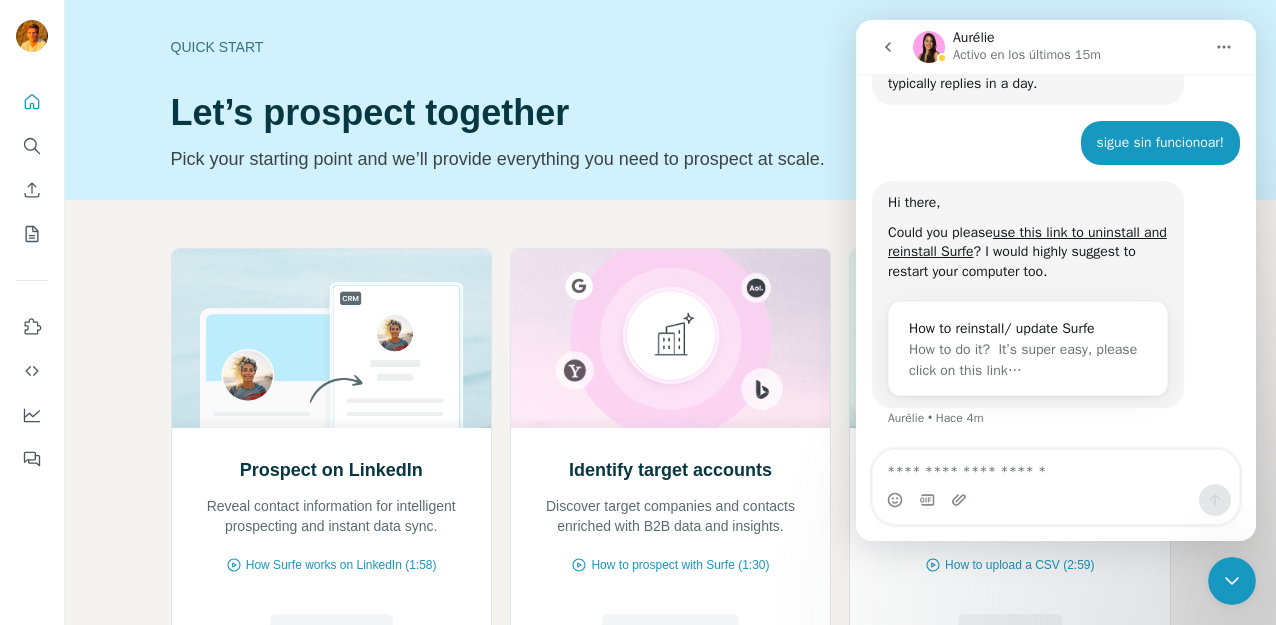 click at bounding box center (1056, 467) 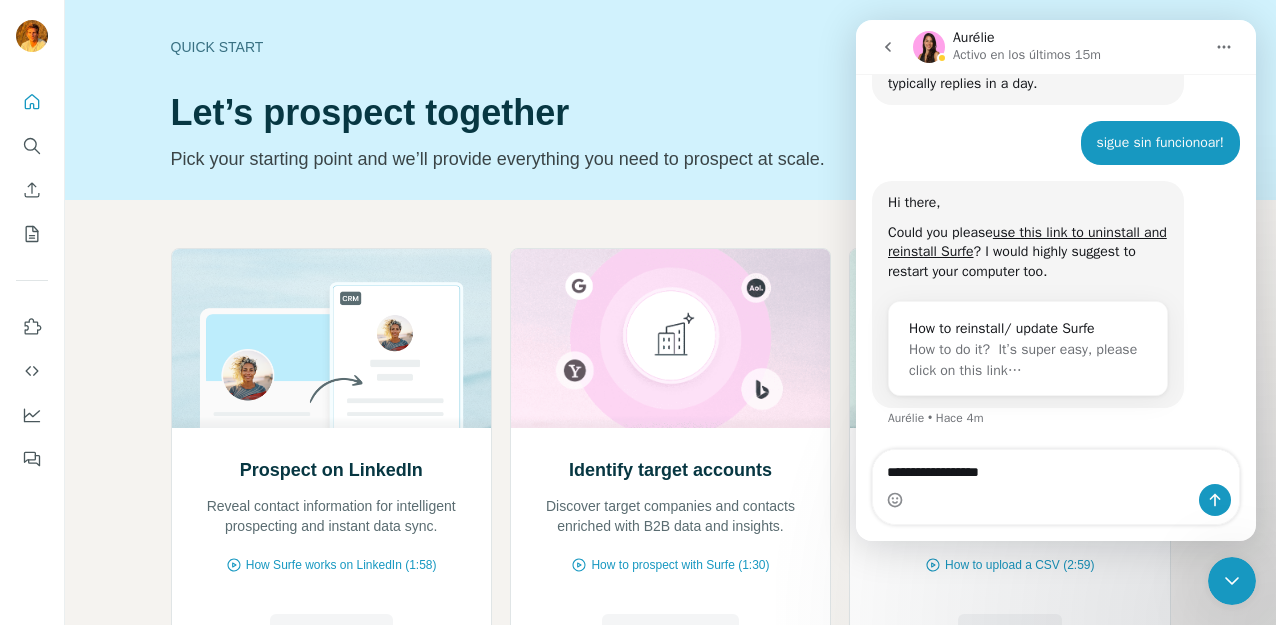 type on "**********" 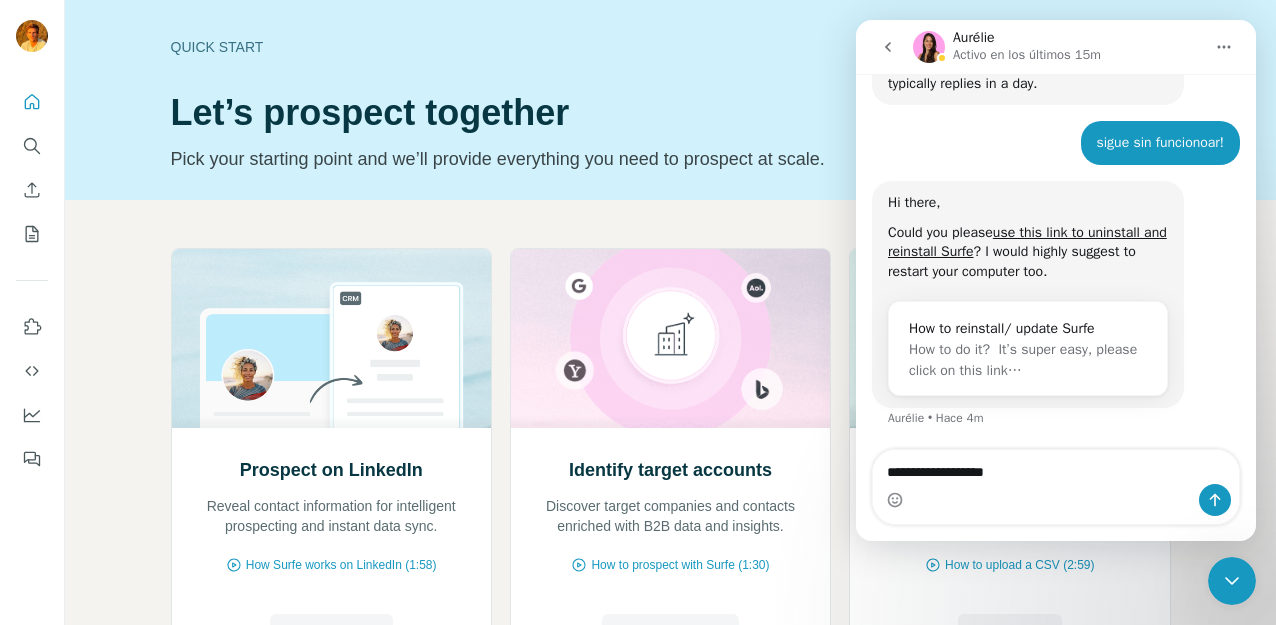 type 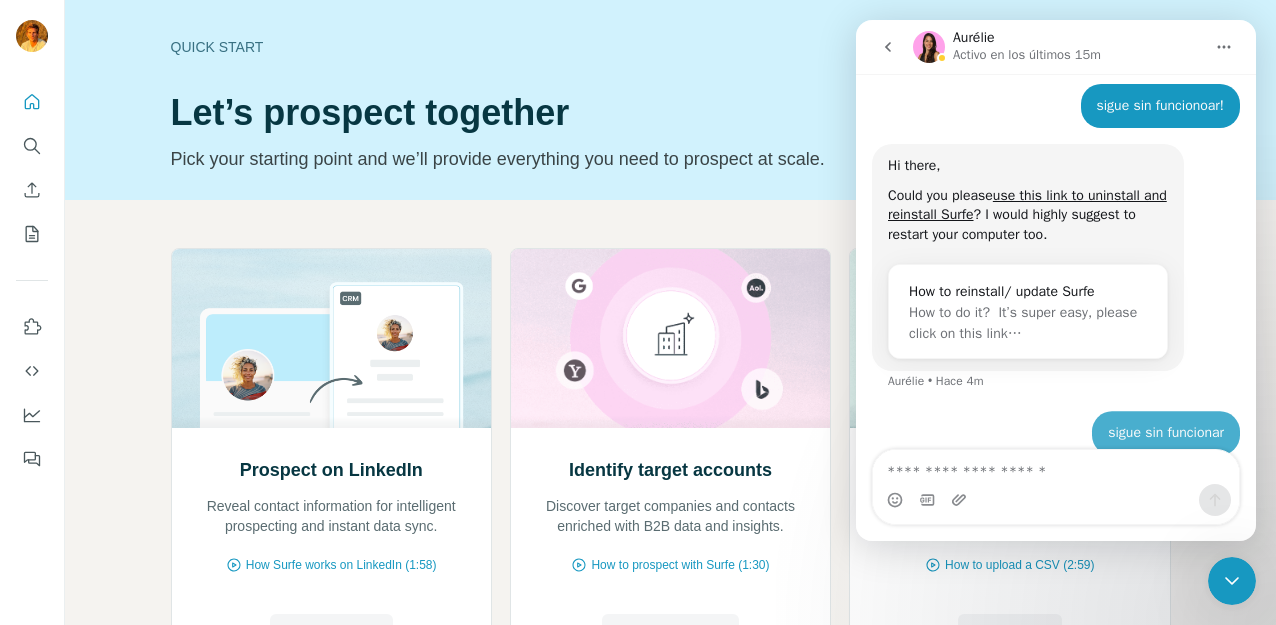 scroll, scrollTop: 2086, scrollLeft: 0, axis: vertical 